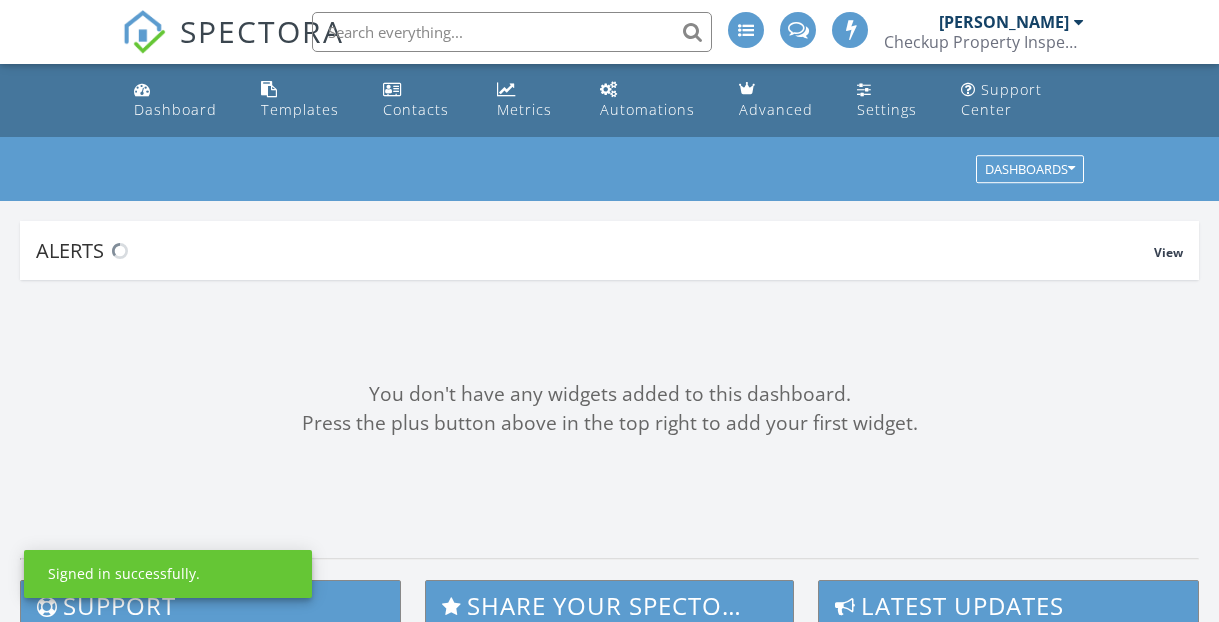 scroll, scrollTop: 0, scrollLeft: 0, axis: both 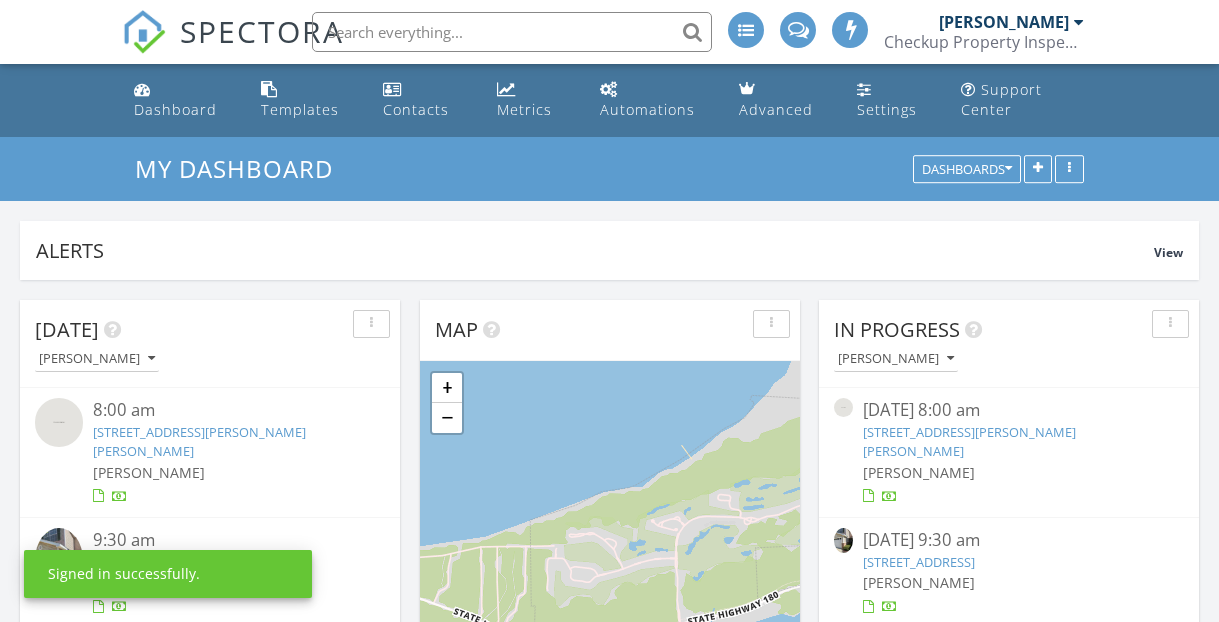 click on "[PERSON_NAME]" at bounding box center (1004, 22) 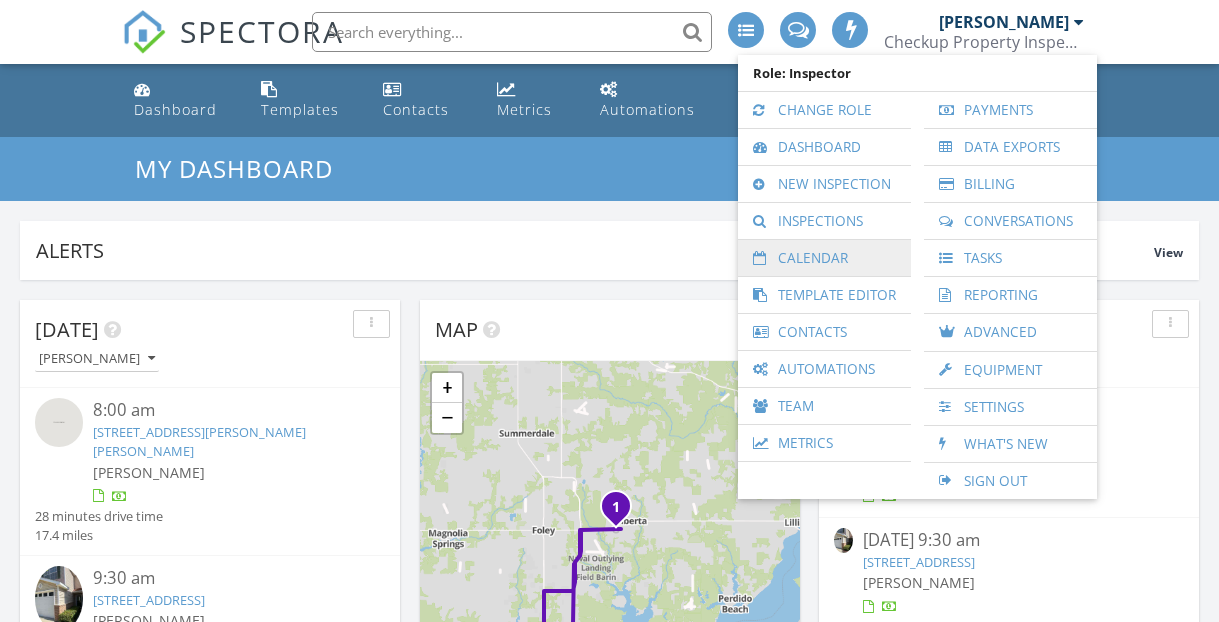 click on "Calendar" at bounding box center (824, 258) 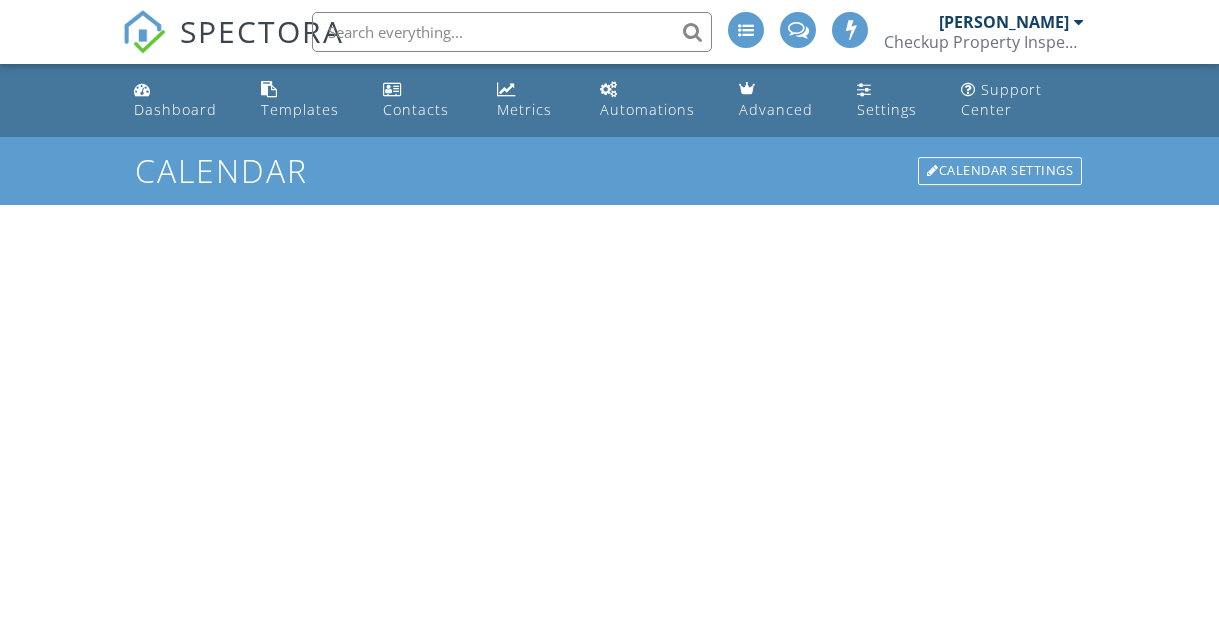 scroll, scrollTop: 0, scrollLeft: 0, axis: both 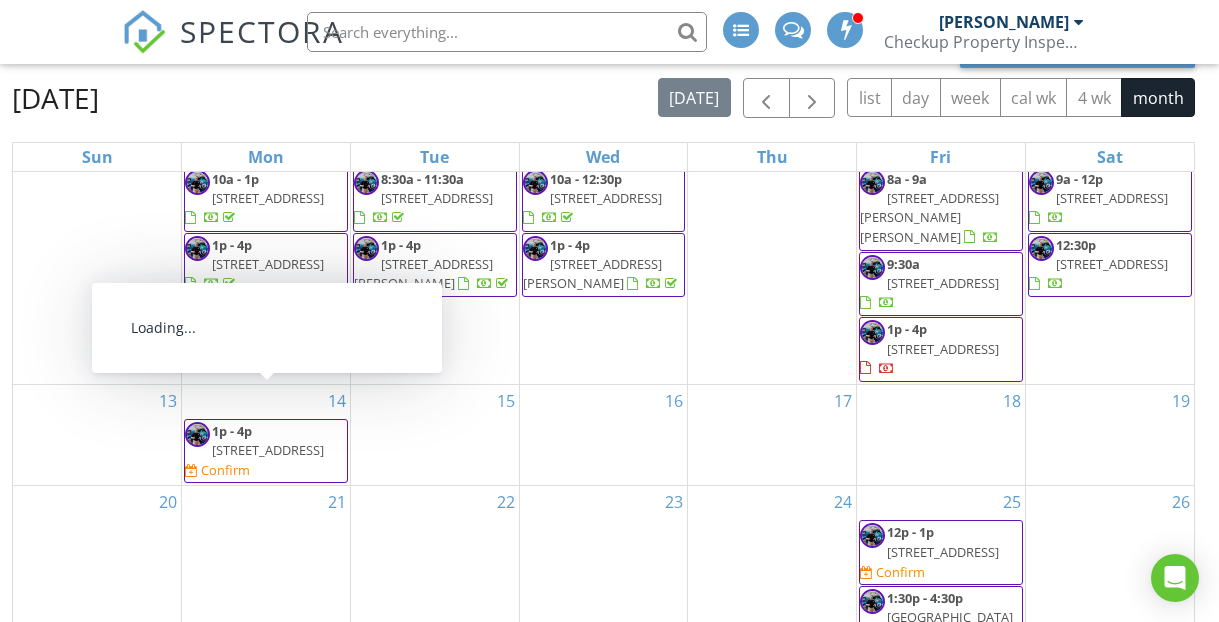 click on "[STREET_ADDRESS]" at bounding box center (268, 450) 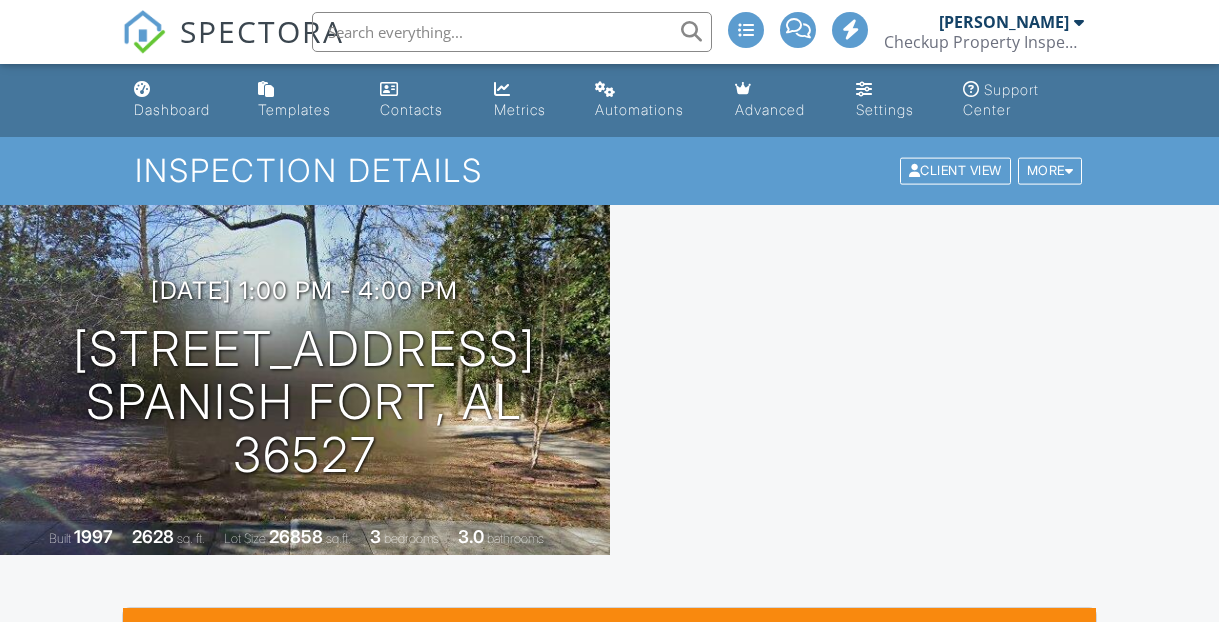 scroll, scrollTop: 0, scrollLeft: 0, axis: both 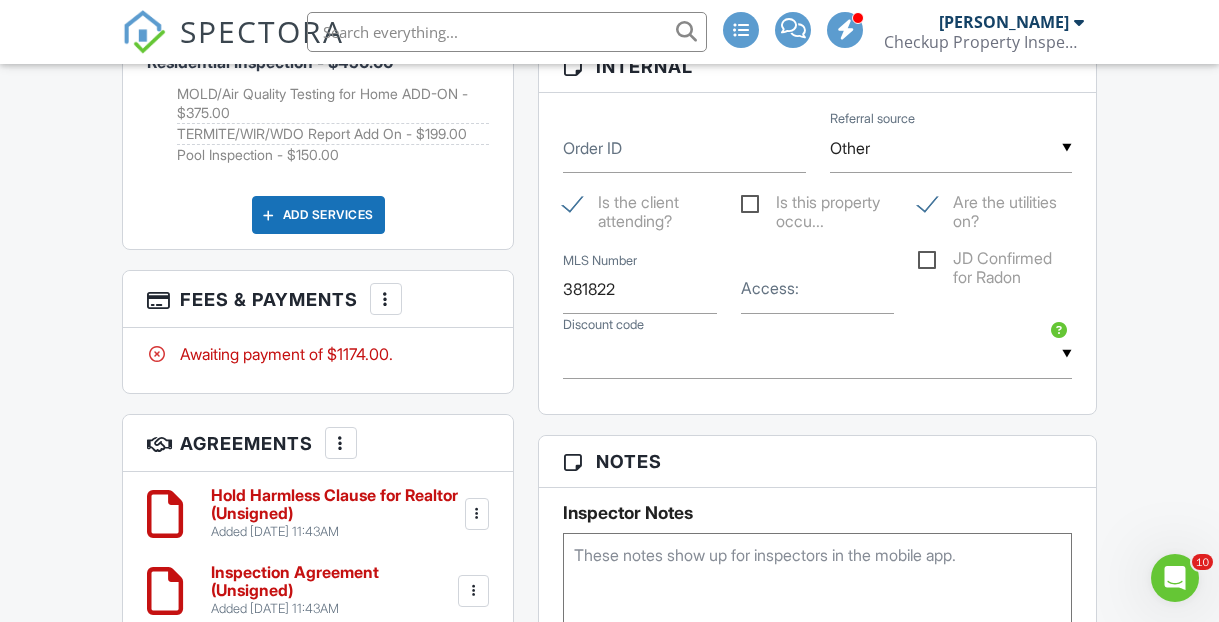 click on "More" at bounding box center [386, 299] 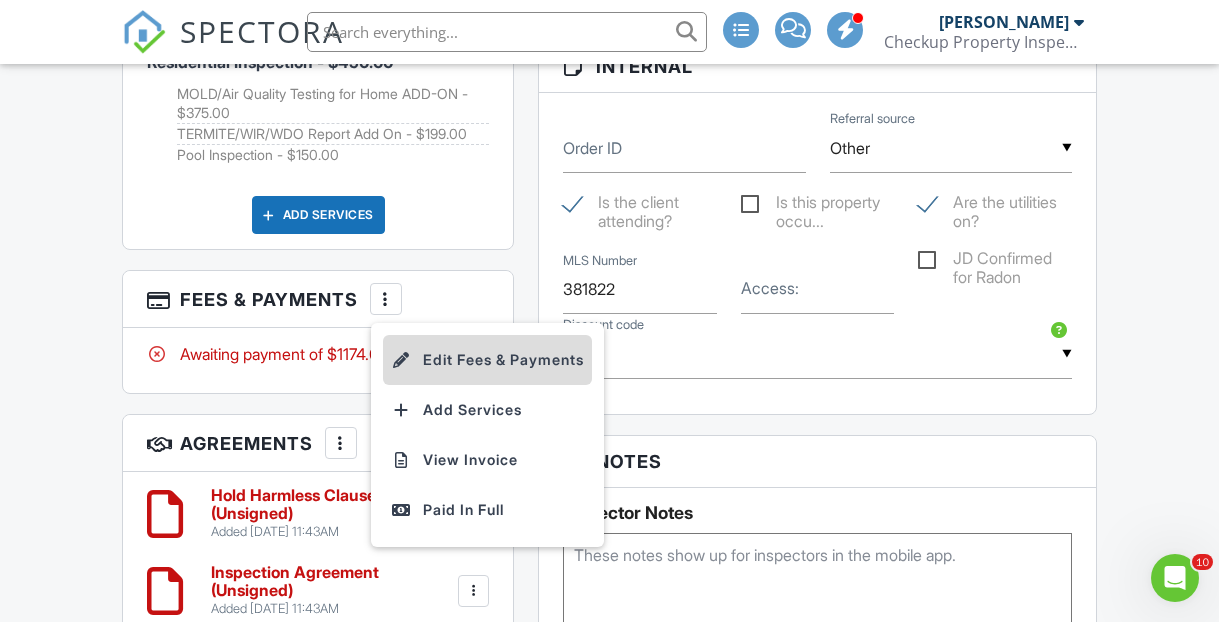 click on "Edit Fees & Payments" at bounding box center (487, 360) 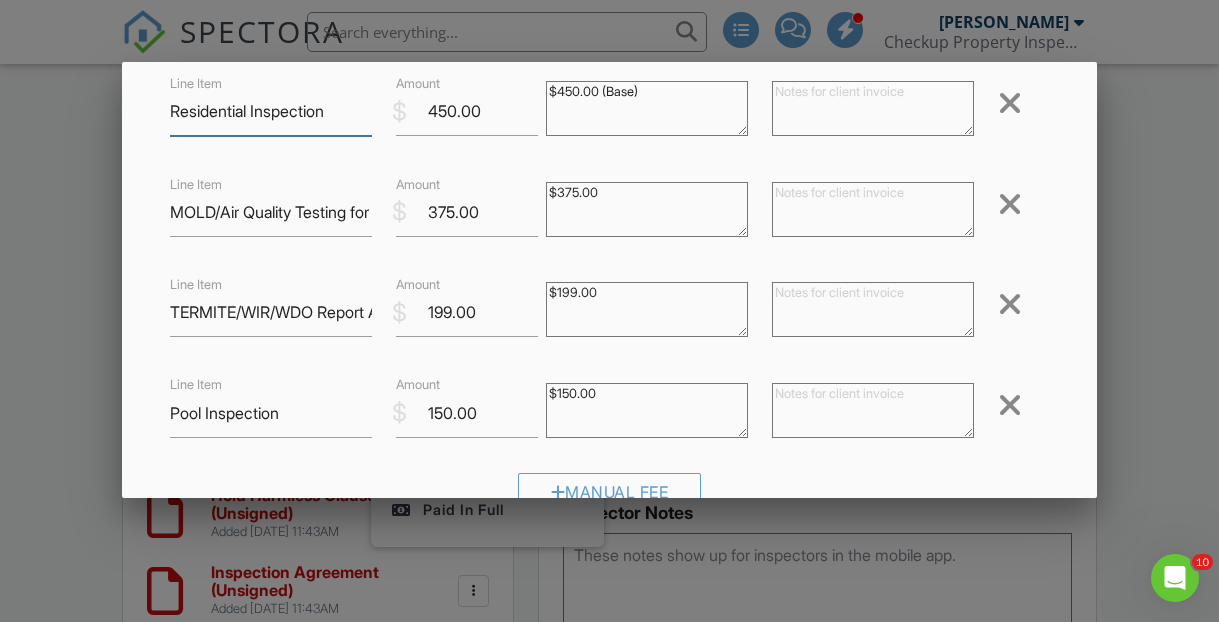 scroll, scrollTop: 200, scrollLeft: 0, axis: vertical 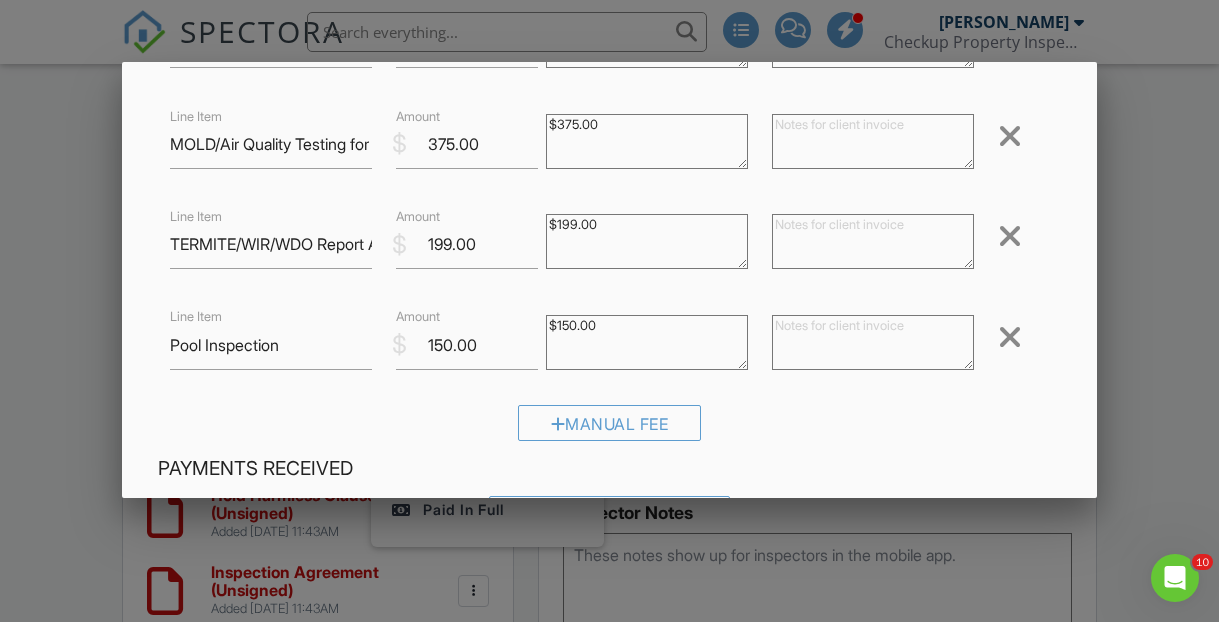 click at bounding box center (1010, 236) 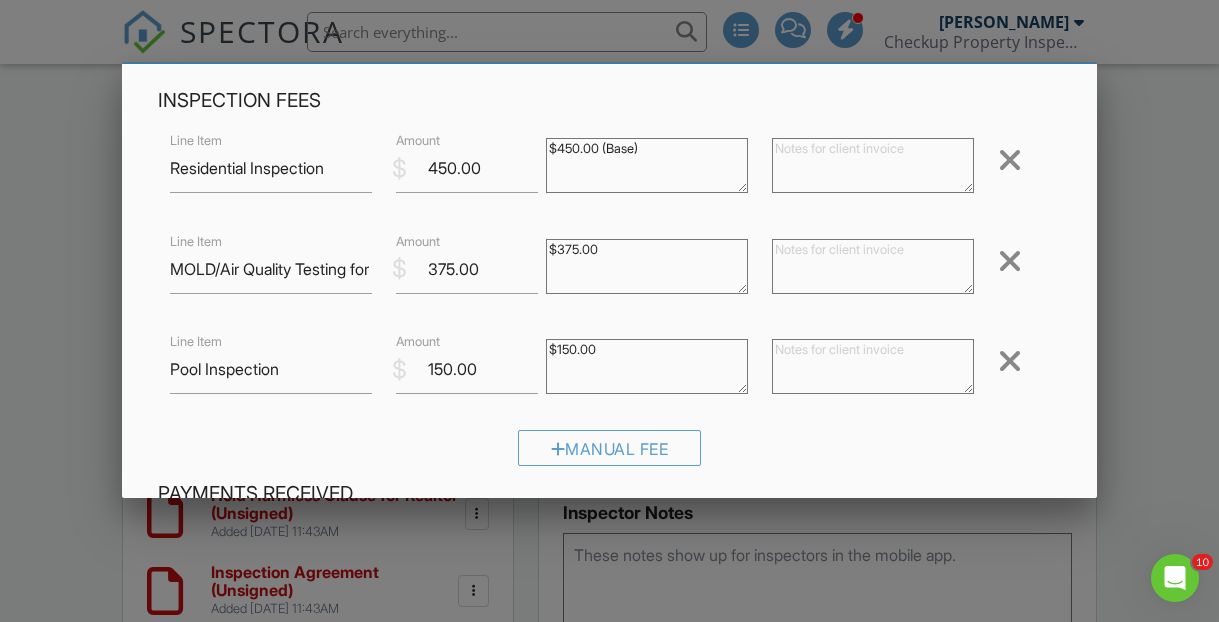 scroll, scrollTop: 520, scrollLeft: 0, axis: vertical 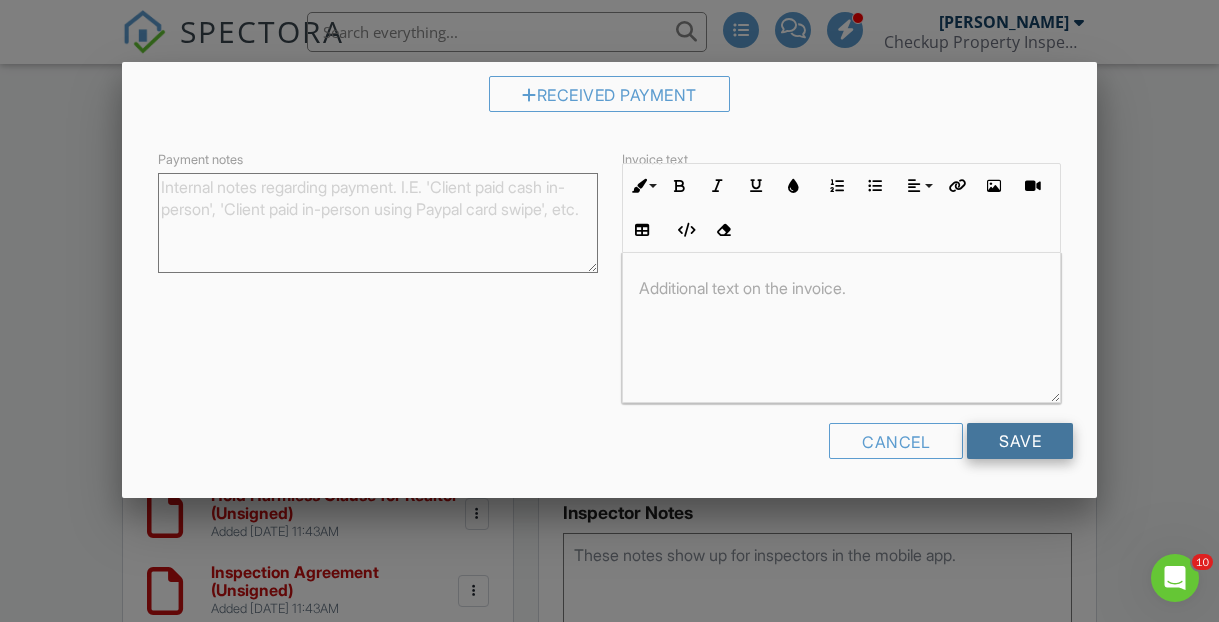 click on "Save" at bounding box center [1020, 441] 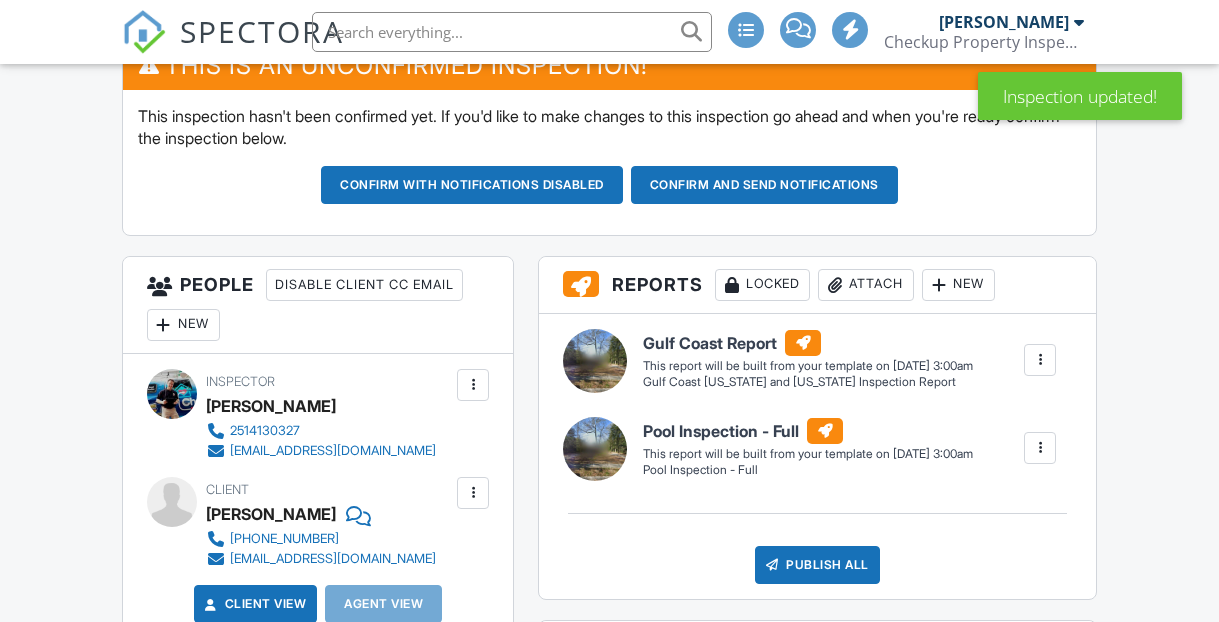 scroll, scrollTop: 1152, scrollLeft: 0, axis: vertical 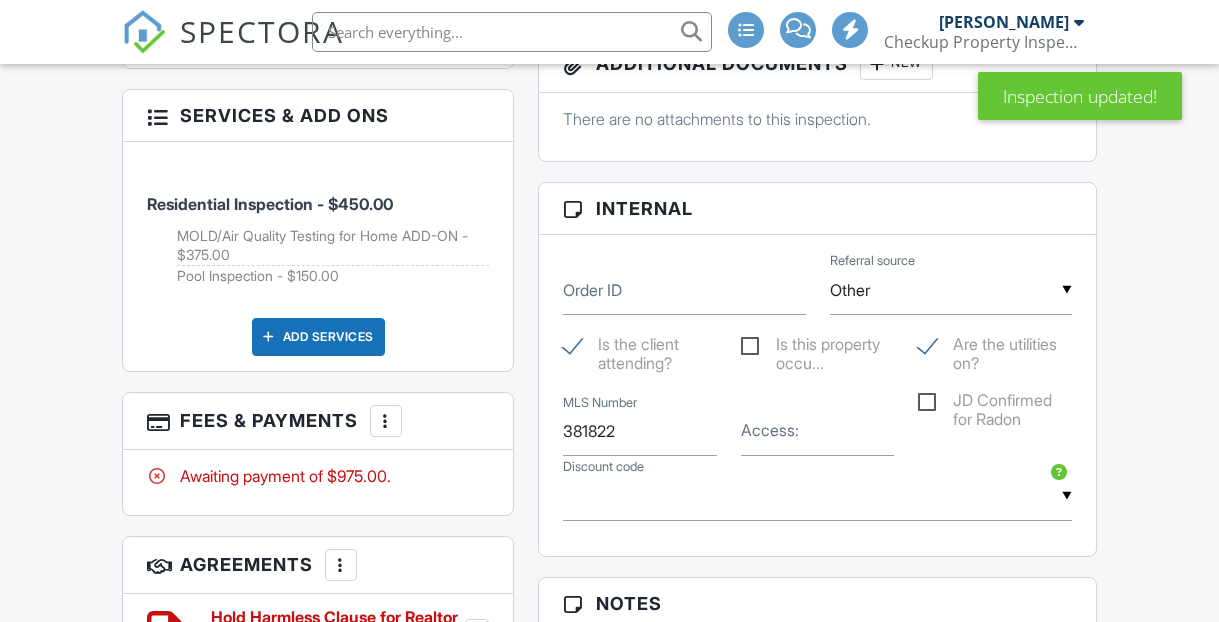 click on "Add Services" at bounding box center (318, 337) 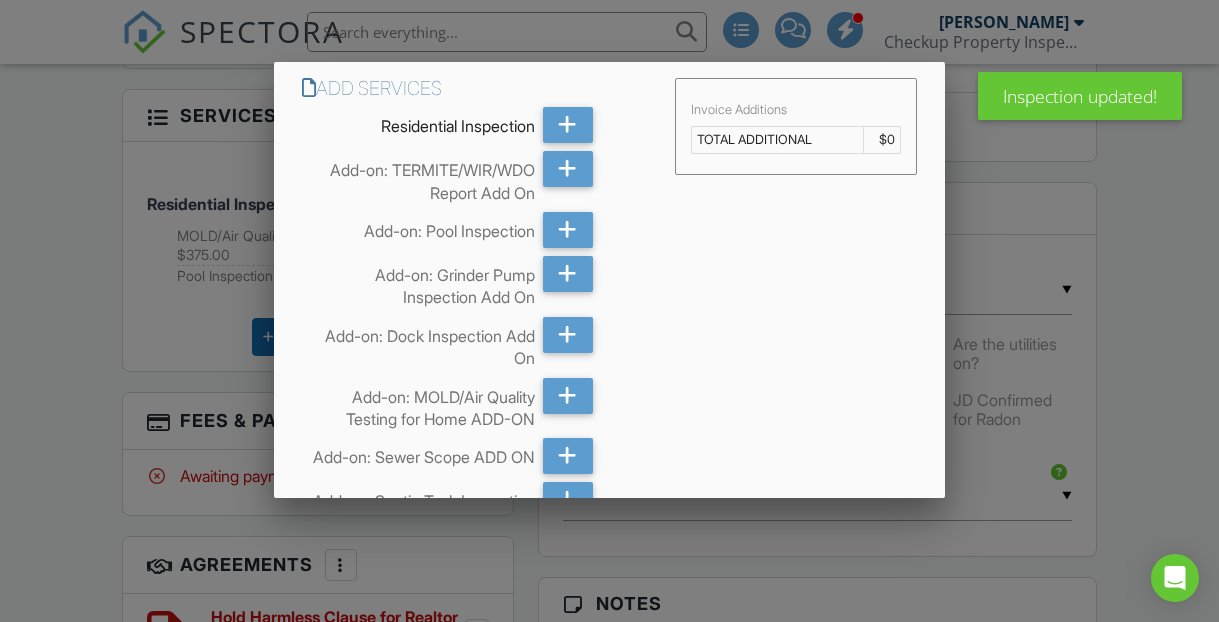 scroll, scrollTop: 68, scrollLeft: 0, axis: vertical 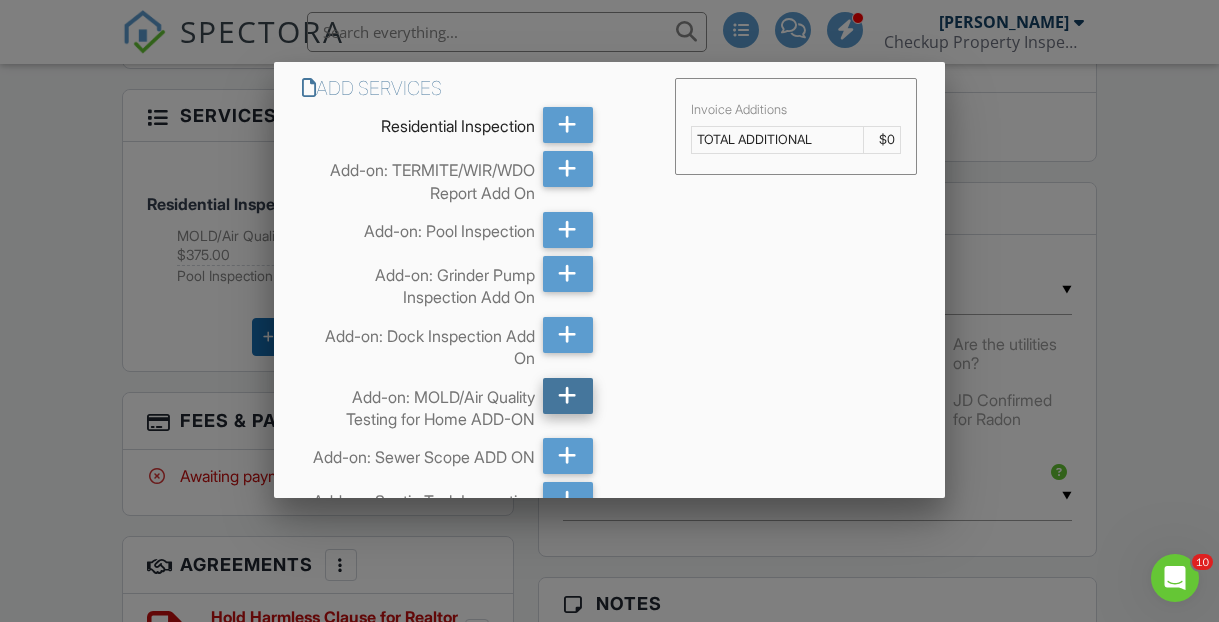click at bounding box center (568, 396) 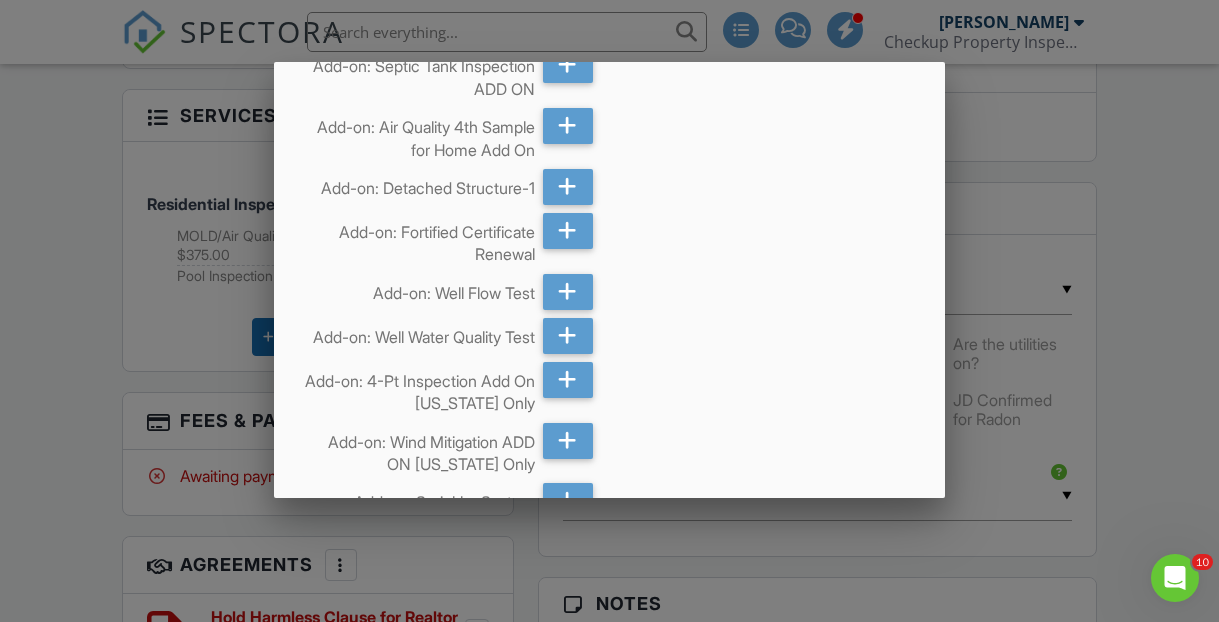 scroll, scrollTop: 0, scrollLeft: 0, axis: both 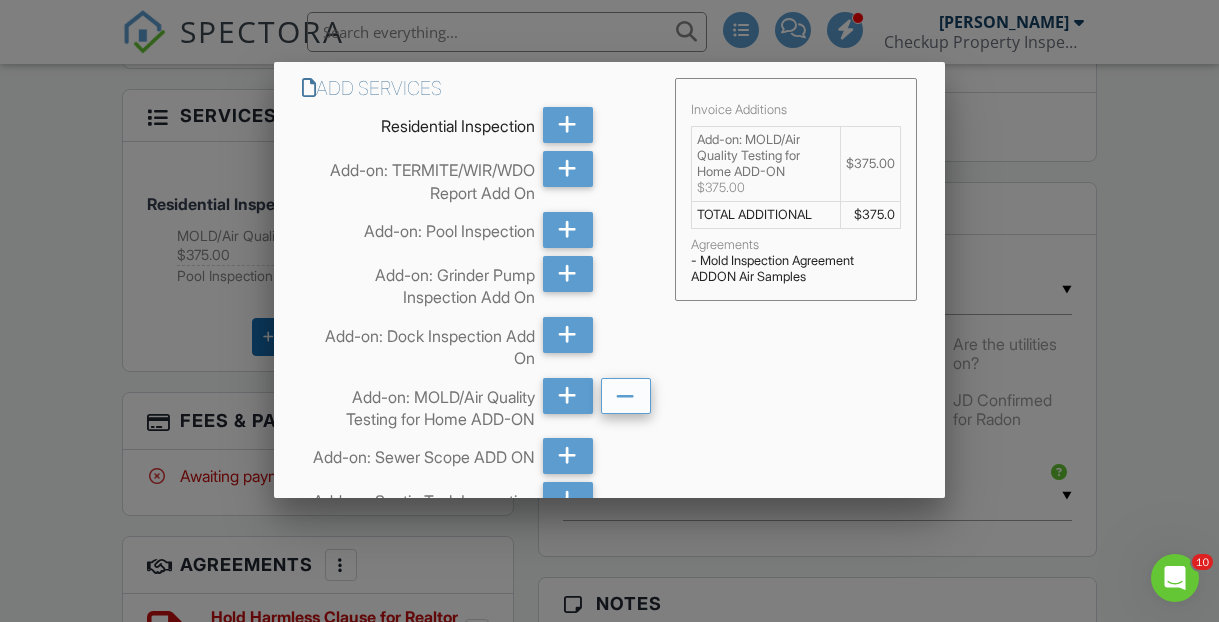 click at bounding box center (625, 397) 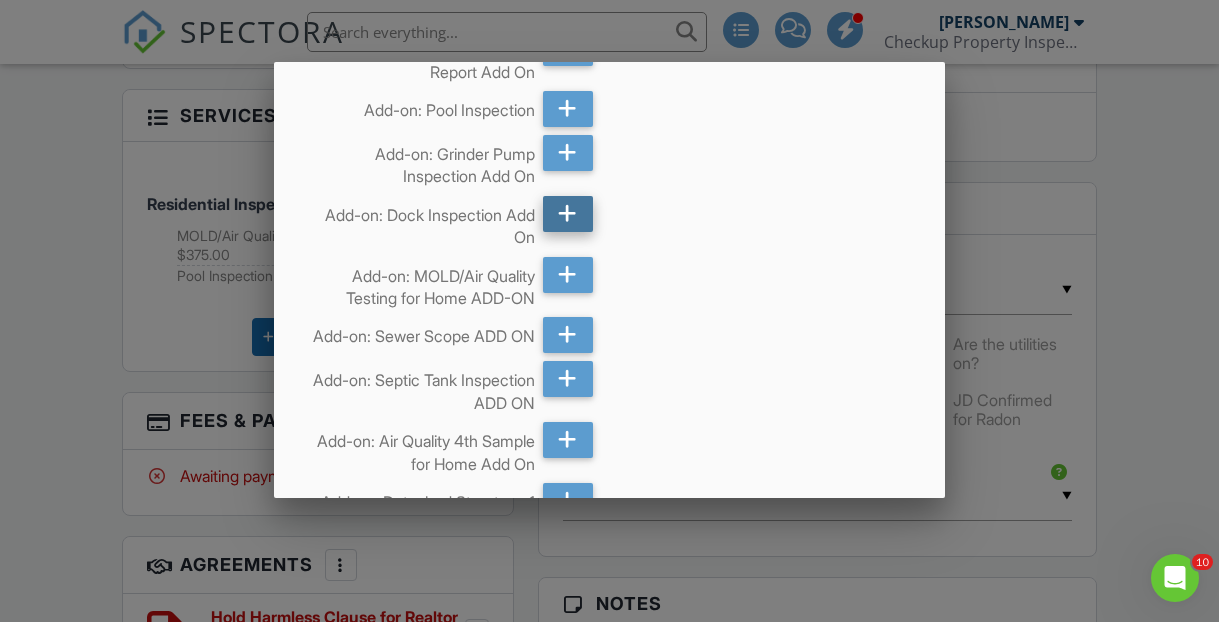 scroll, scrollTop: 71, scrollLeft: 0, axis: vertical 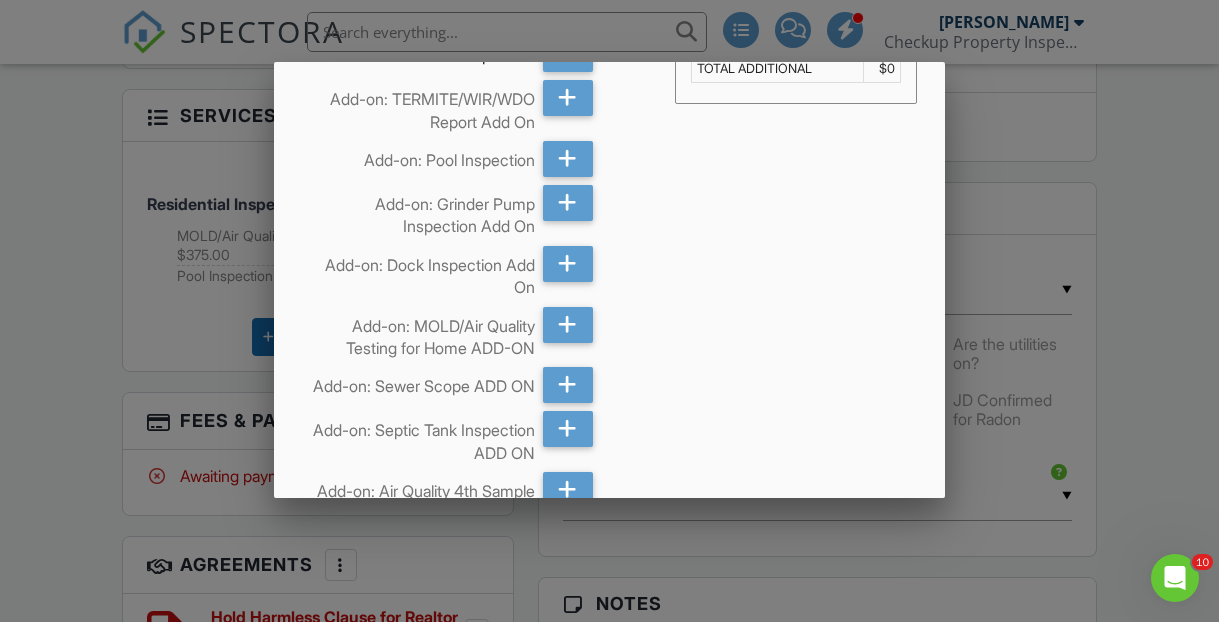 click on "Add-on: MOLD/Air Quality Testing for Home ADD-ON" at bounding box center [476, 333] 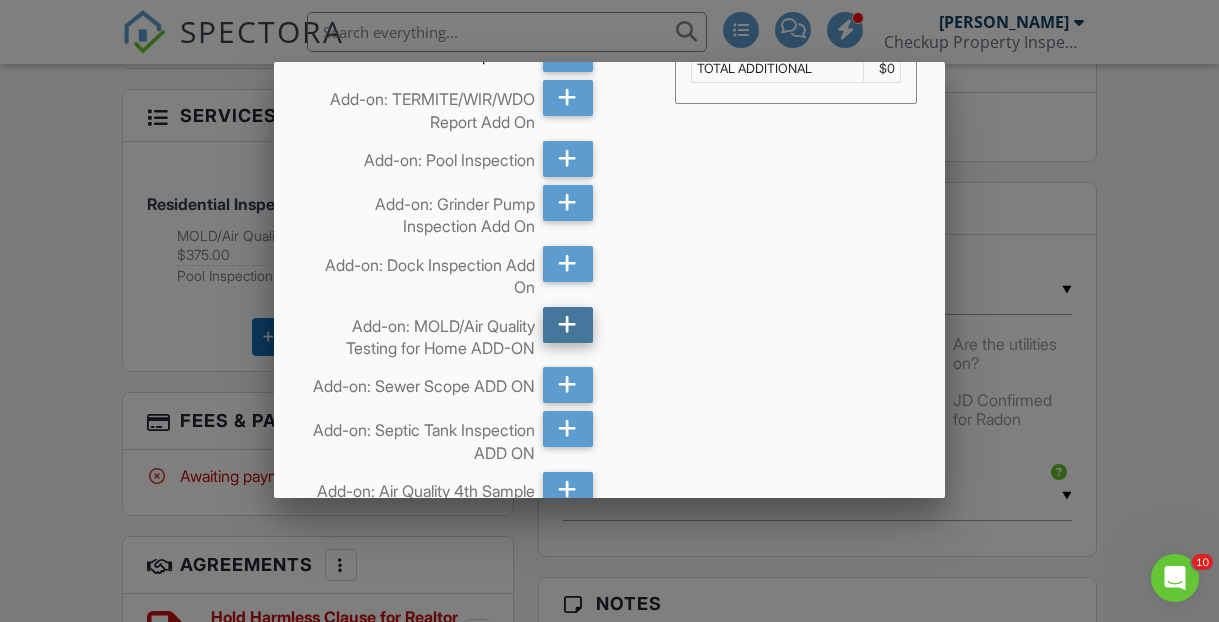 click at bounding box center (567, 325) 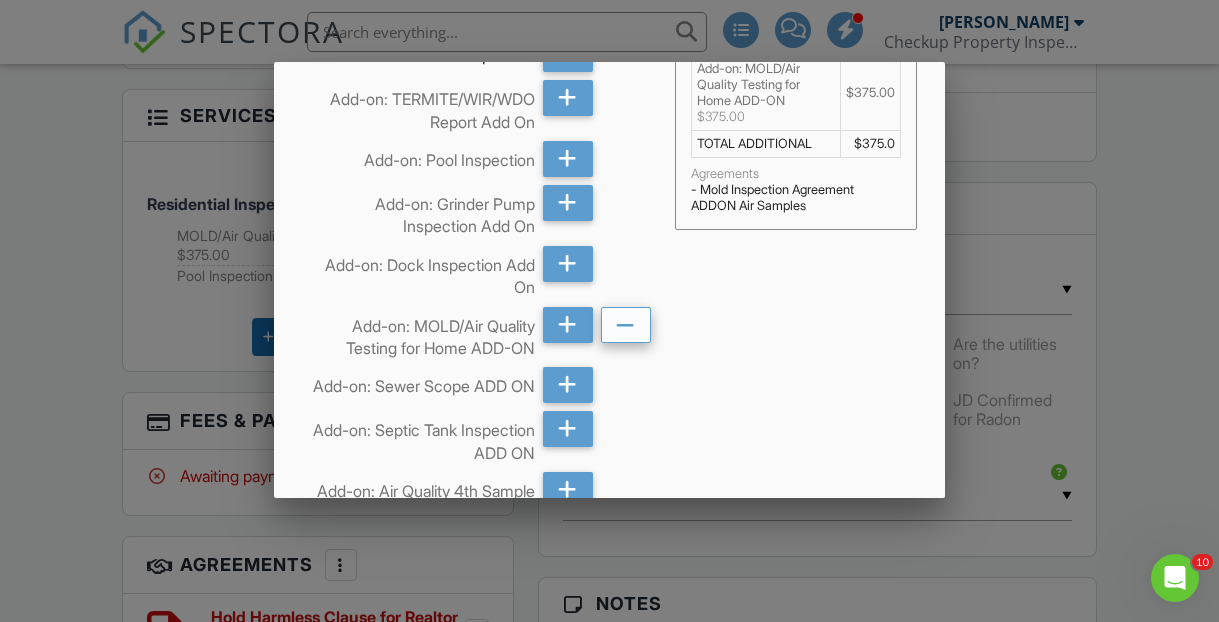 click at bounding box center [625, 326] 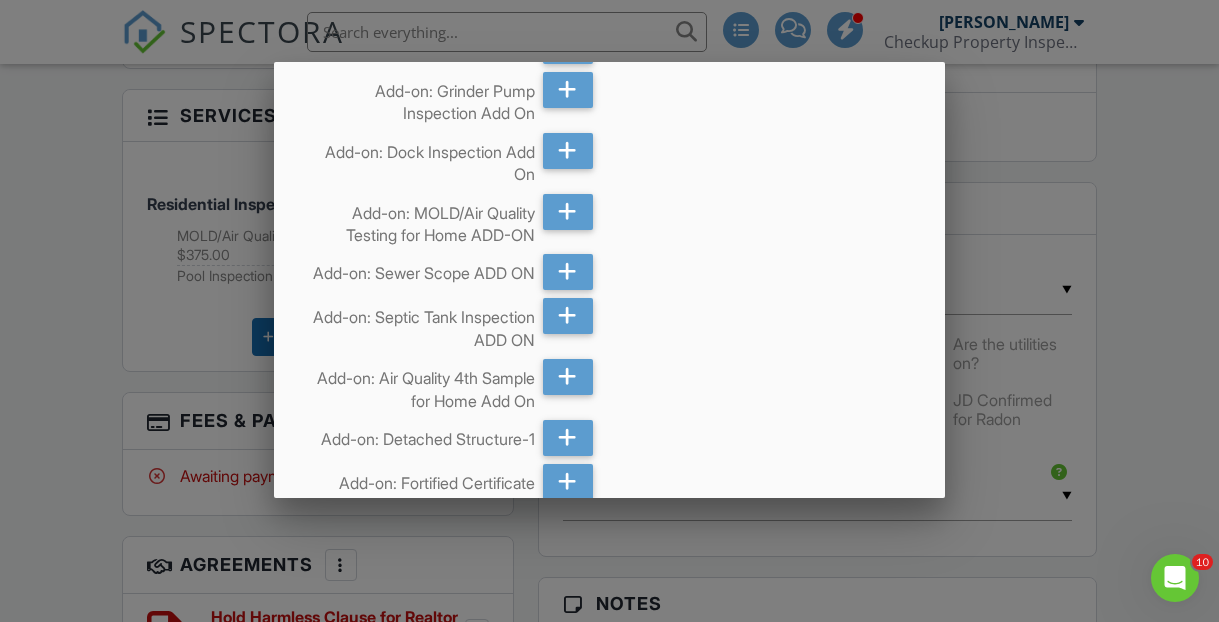 scroll, scrollTop: 185, scrollLeft: 0, axis: vertical 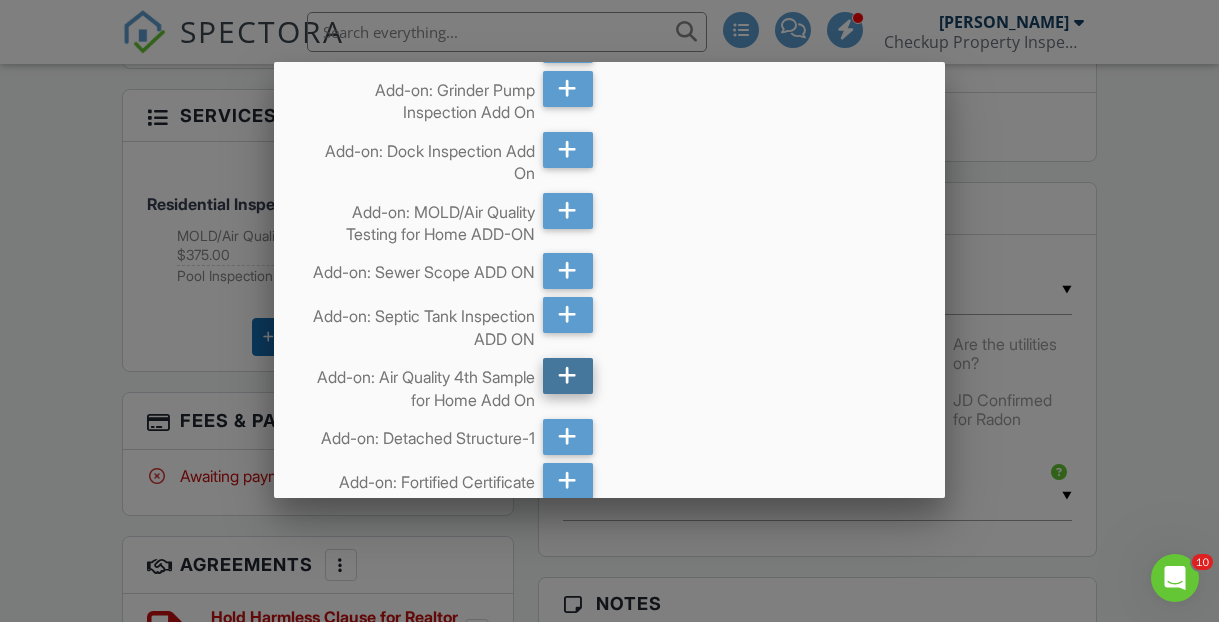 click at bounding box center [568, 376] 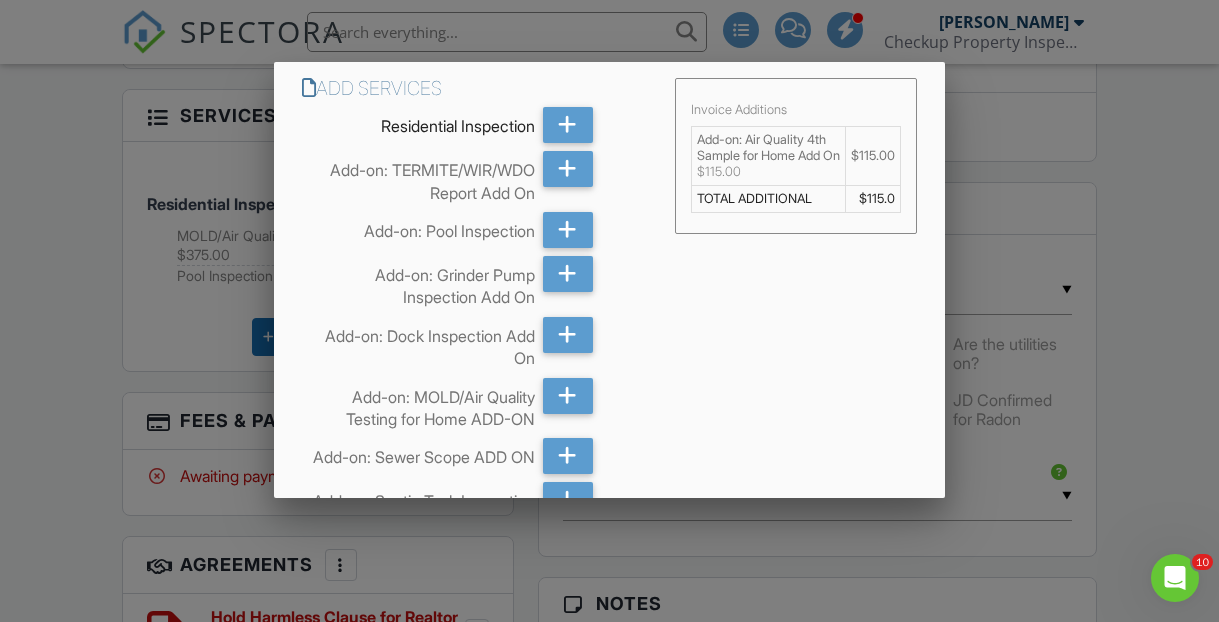scroll, scrollTop: 1410, scrollLeft: 0, axis: vertical 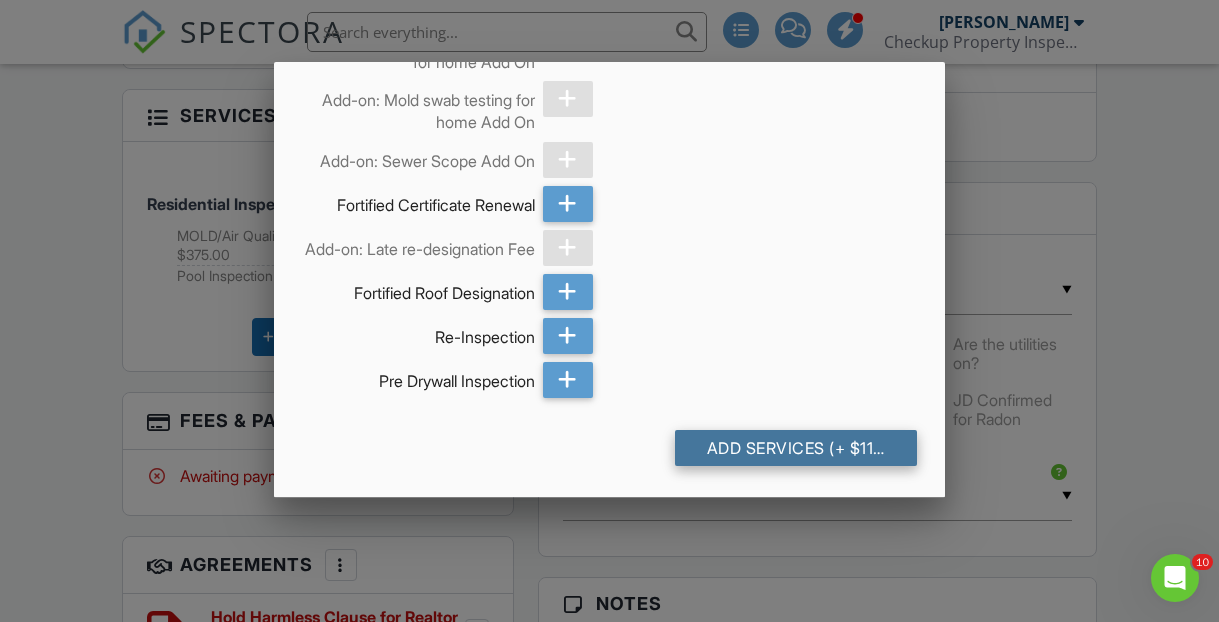 click on "Add Services
(+ $115.0)" at bounding box center [796, 448] 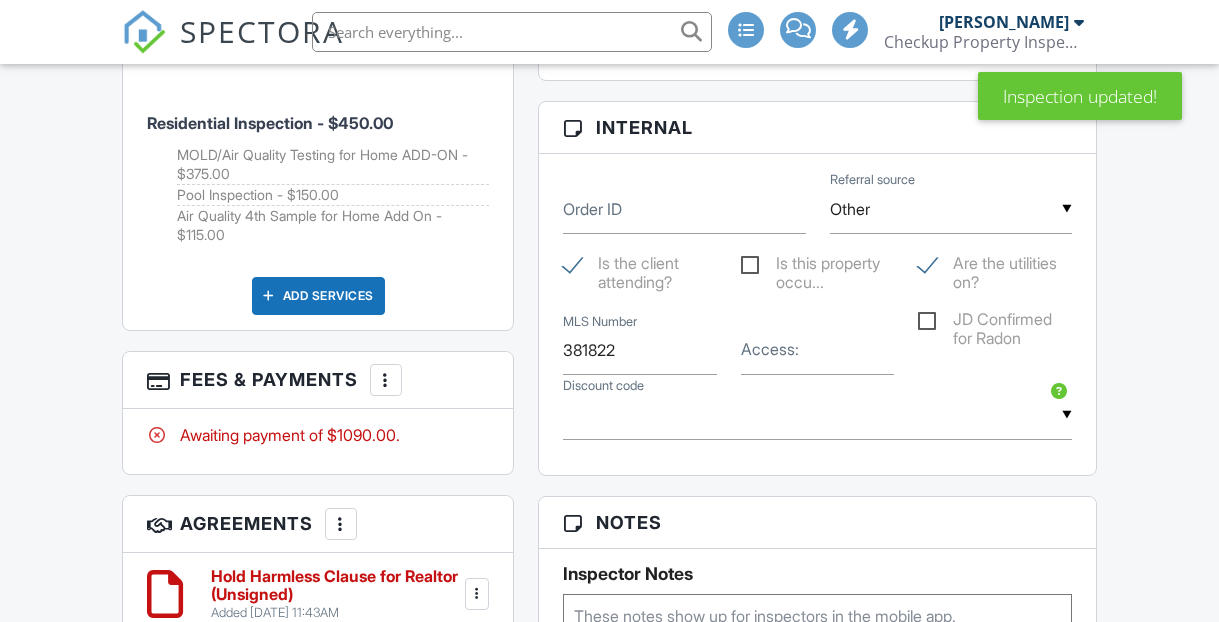 scroll, scrollTop: 1233, scrollLeft: 0, axis: vertical 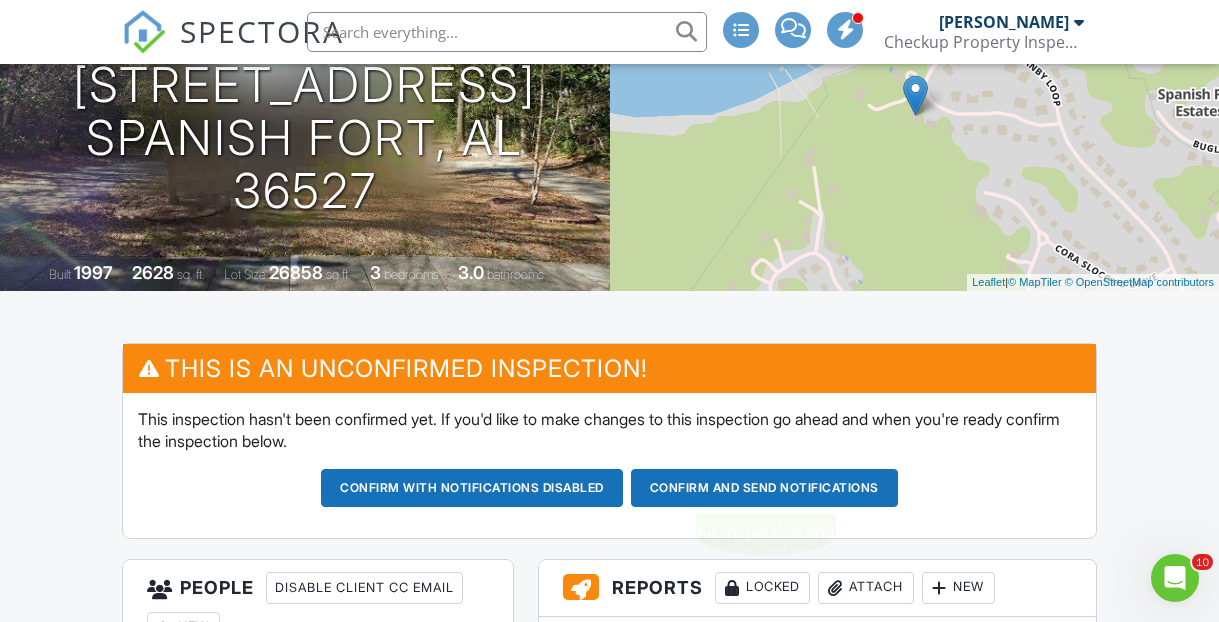 click on "Confirm and send notifications" at bounding box center [472, 488] 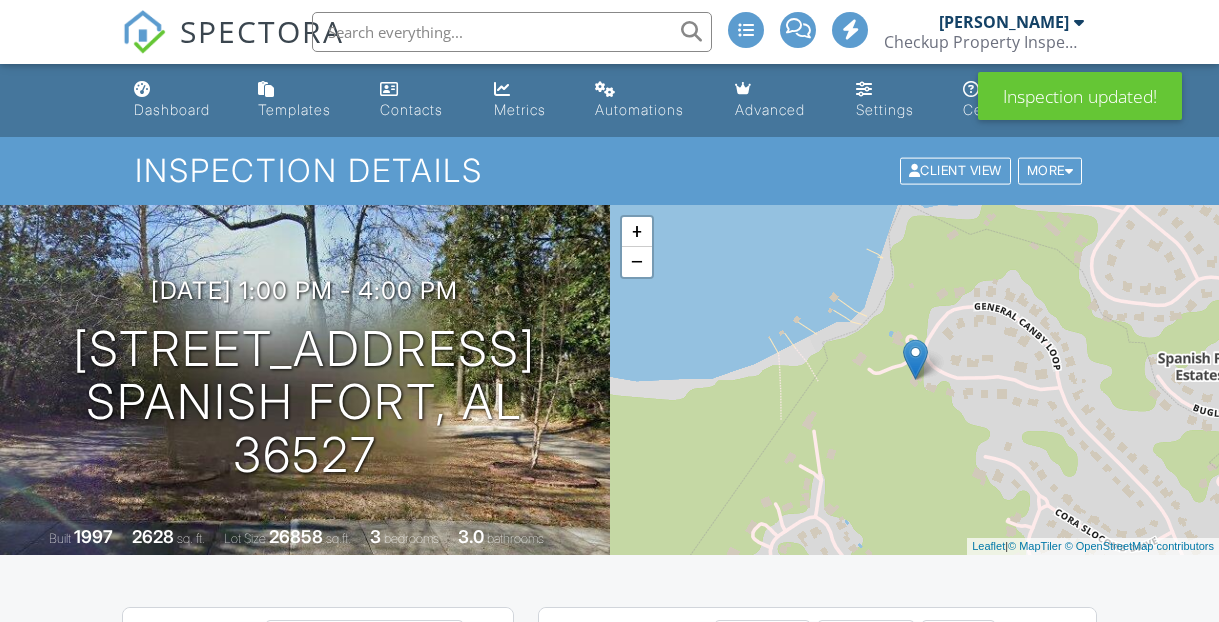 scroll, scrollTop: 0, scrollLeft: 0, axis: both 